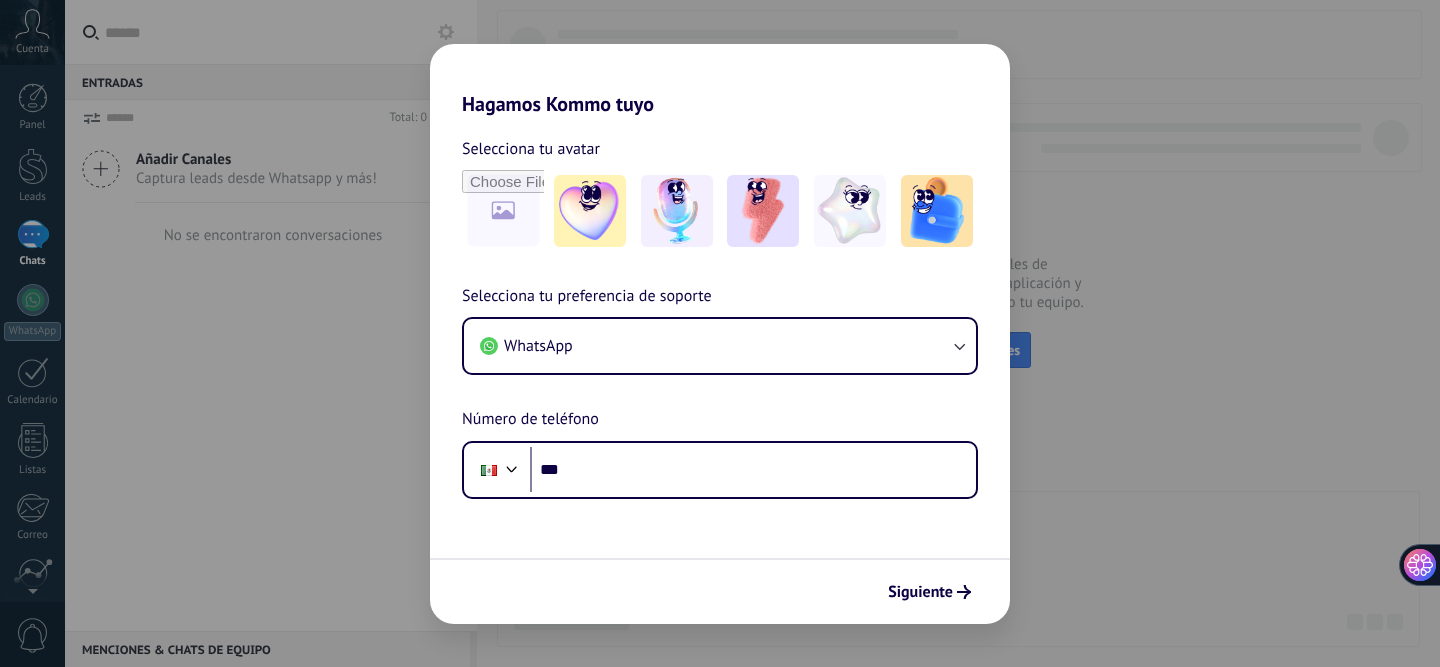 scroll, scrollTop: 0, scrollLeft: 0, axis: both 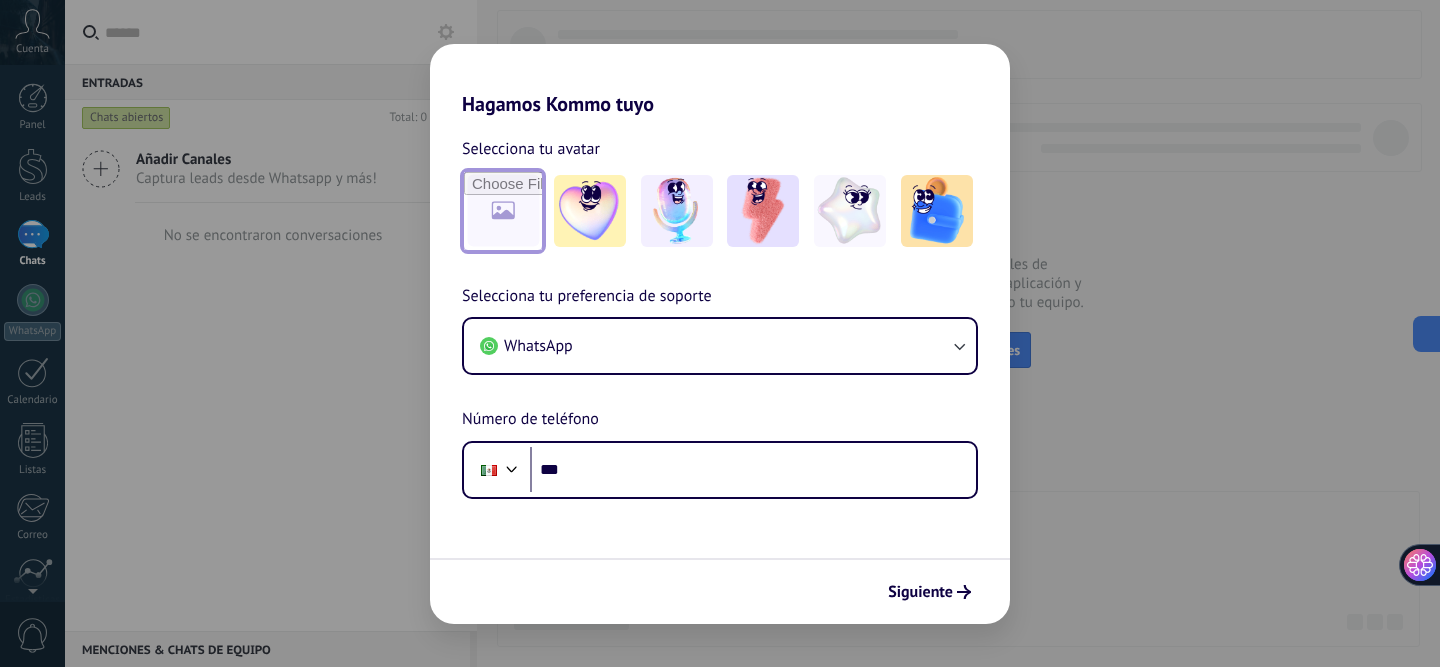 click at bounding box center [503, 211] 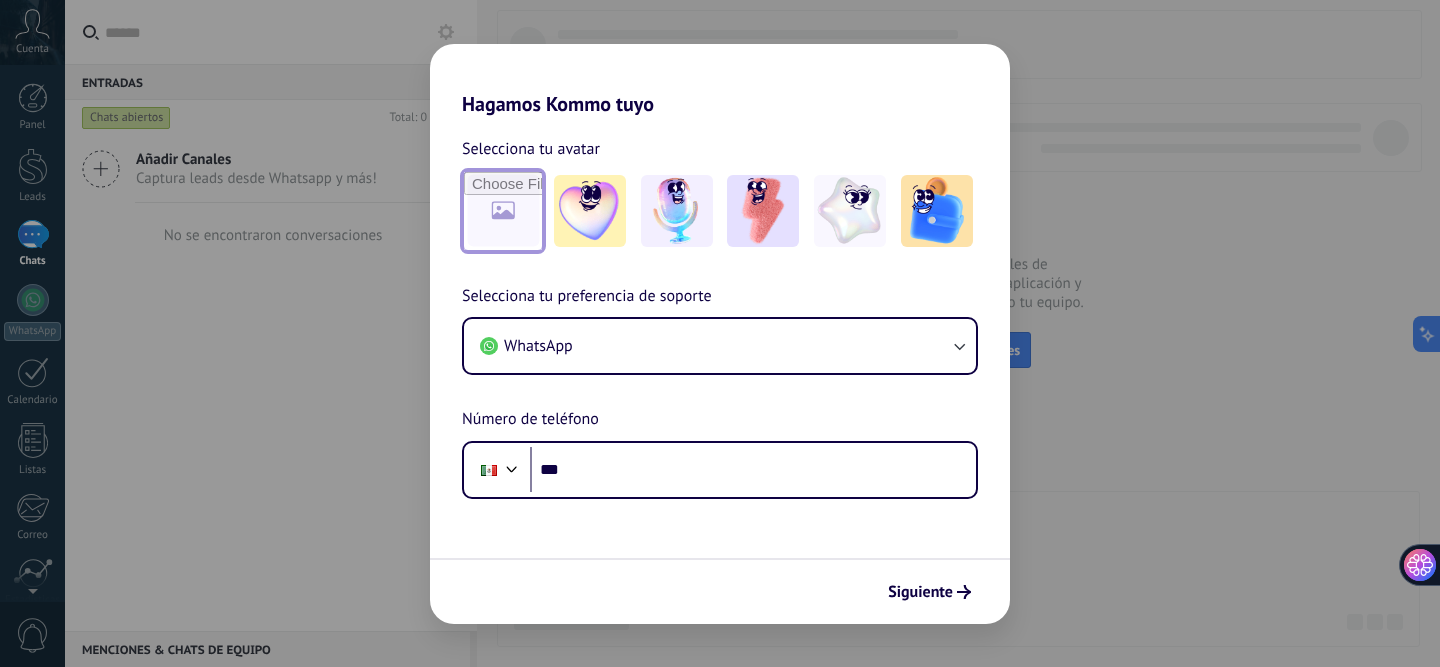 type on "**********" 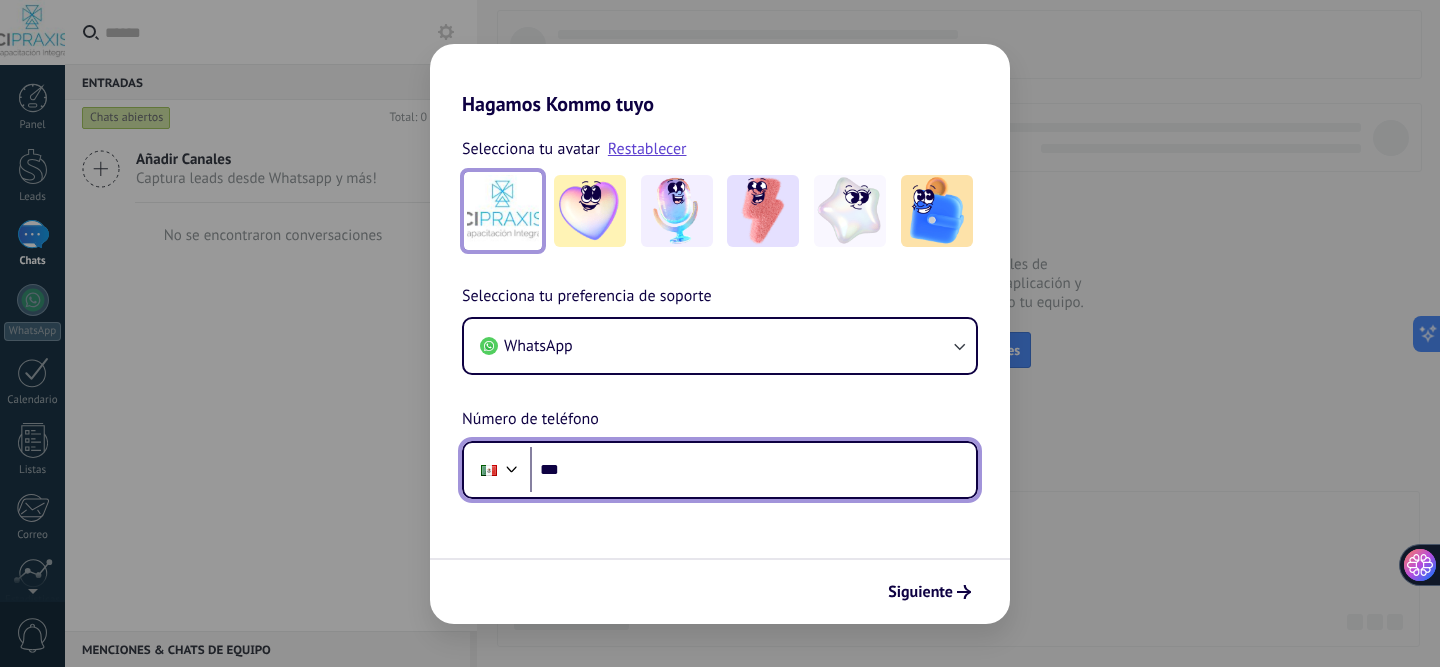 click on "***" at bounding box center (753, 470) 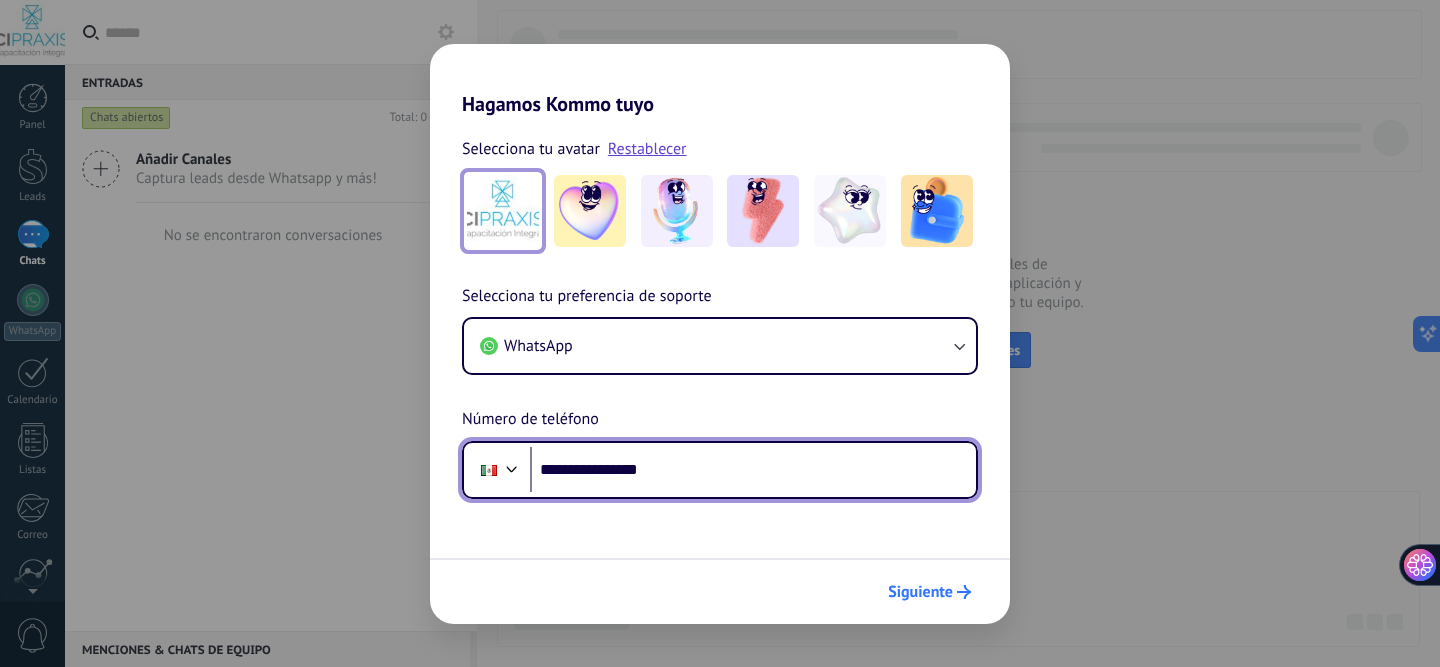 type on "**********" 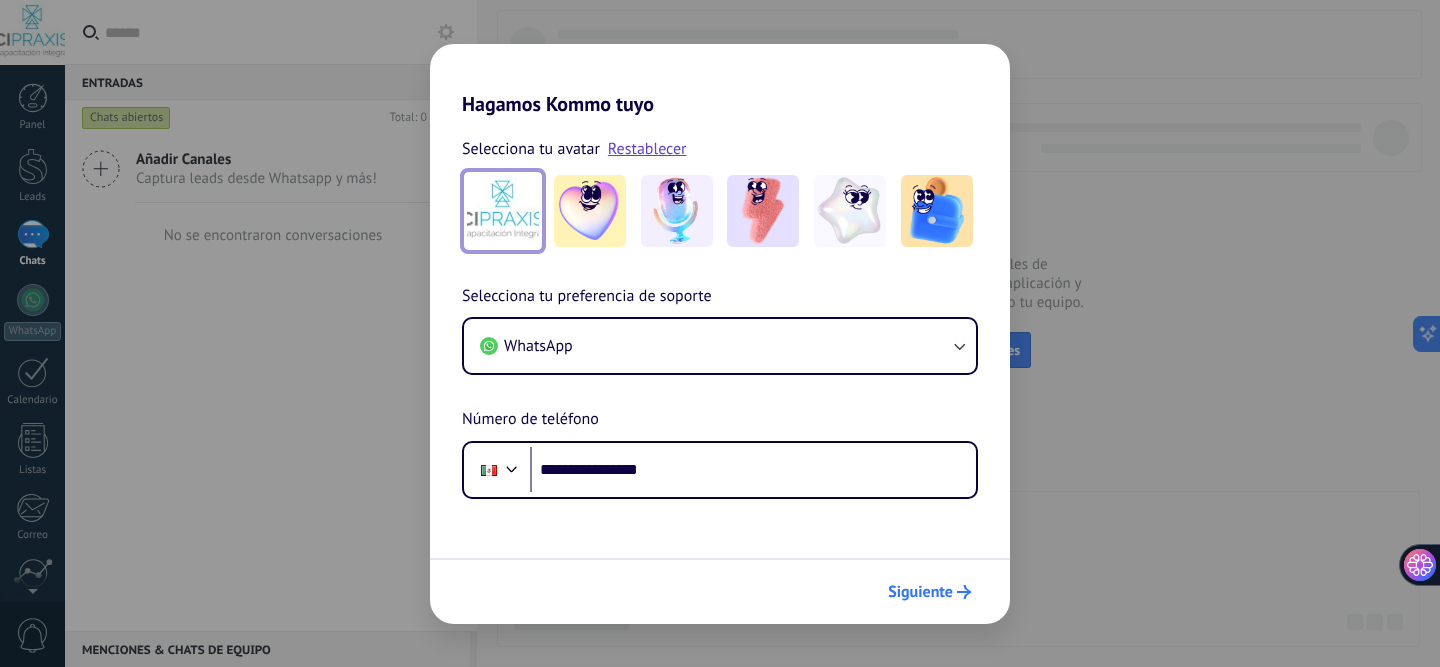 click on "Siguiente" at bounding box center [920, 592] 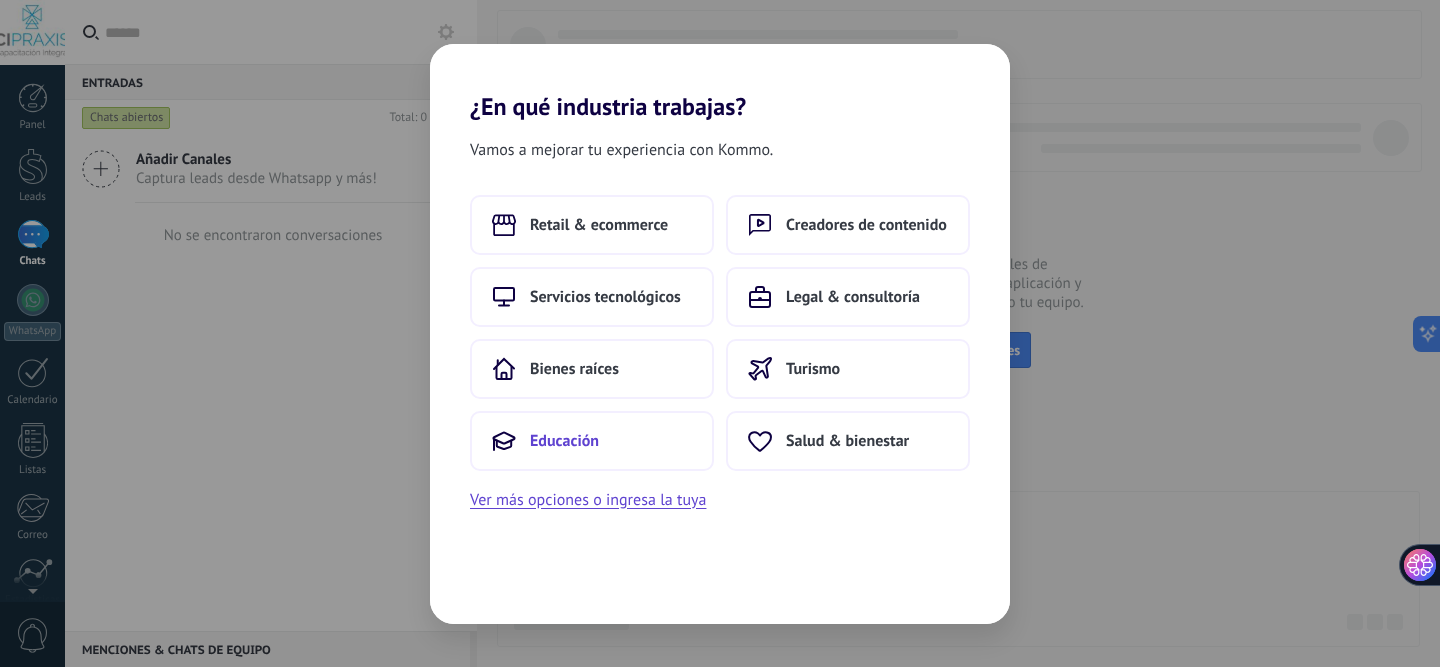 click on "Educación" at bounding box center [564, 441] 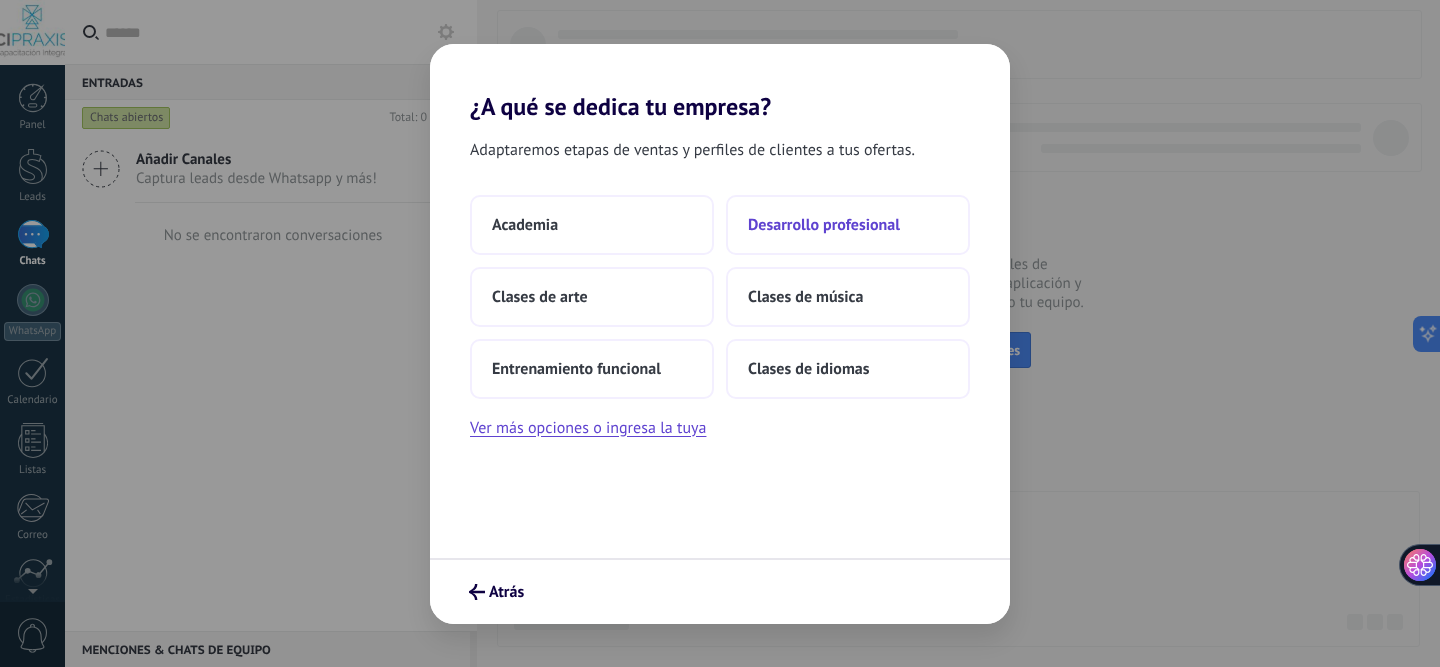 click on "Desarrollo profesional" at bounding box center (848, 225) 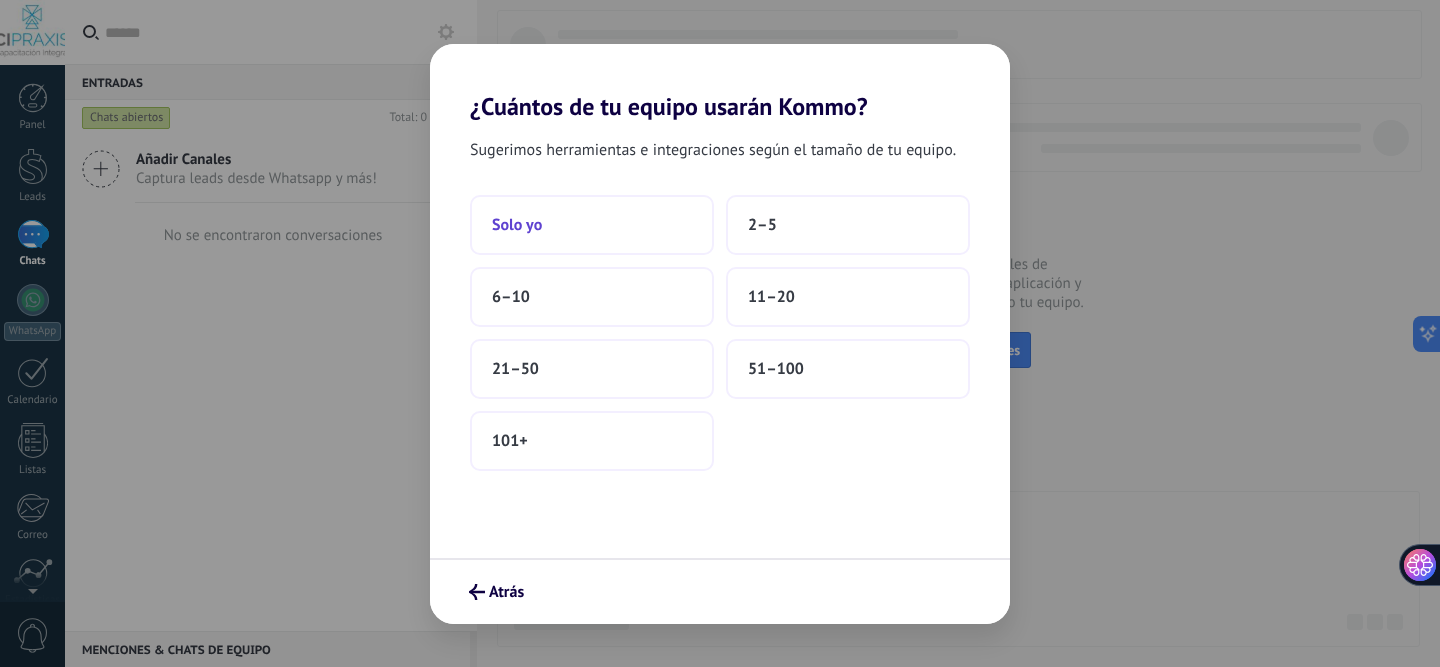 click on "Solo yo" at bounding box center (592, 225) 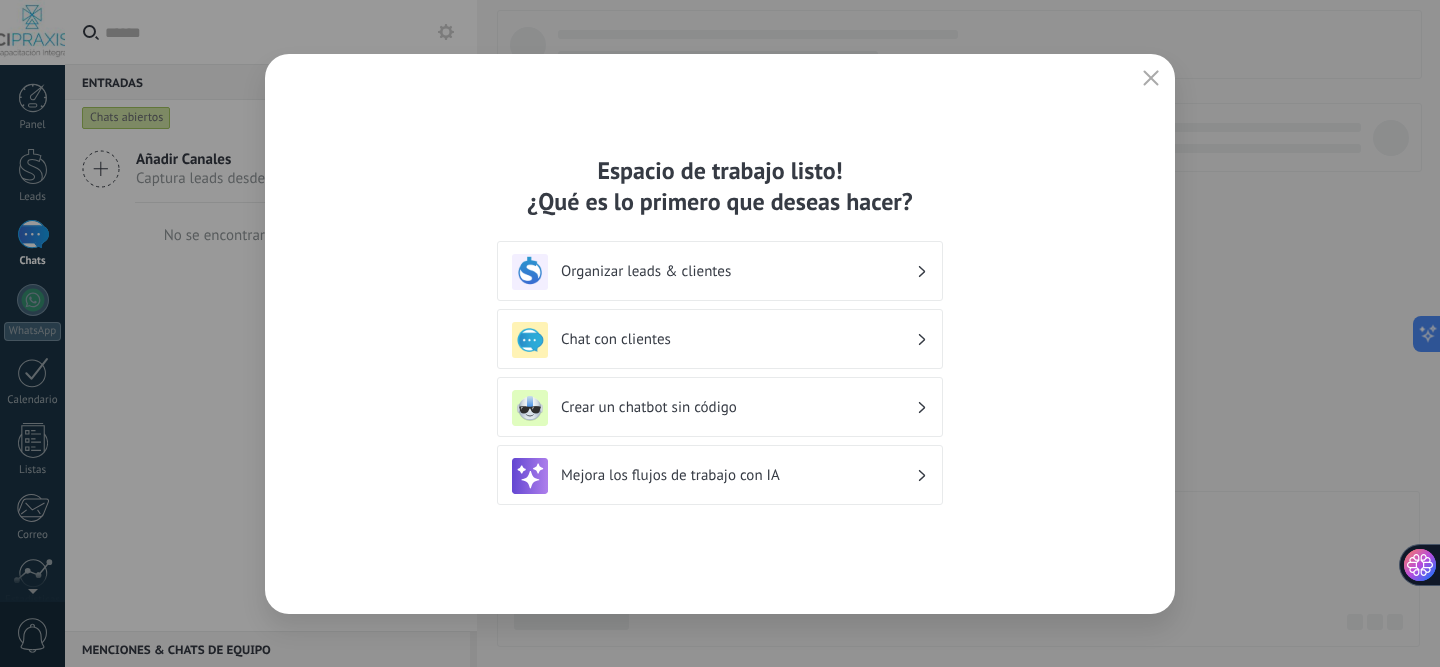 click on "Crear un chatbot sin código" at bounding box center [720, 408] 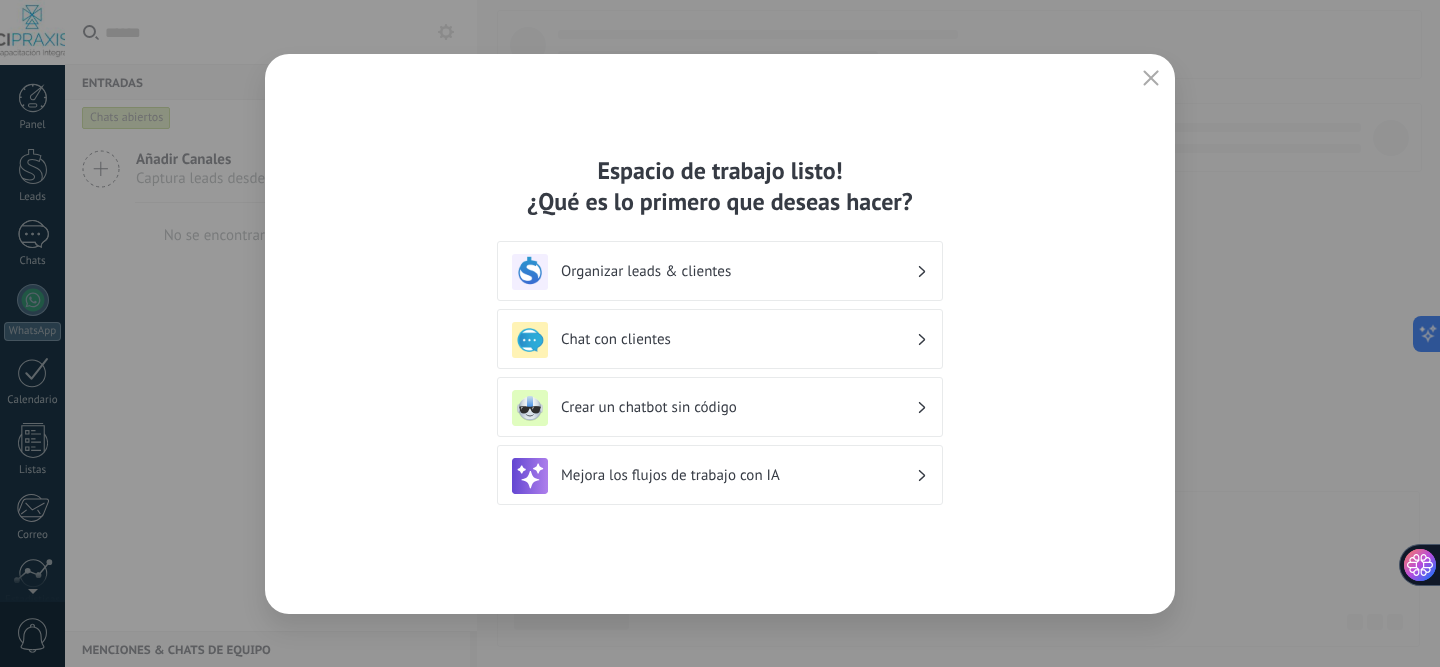 scroll, scrollTop: 165, scrollLeft: 0, axis: vertical 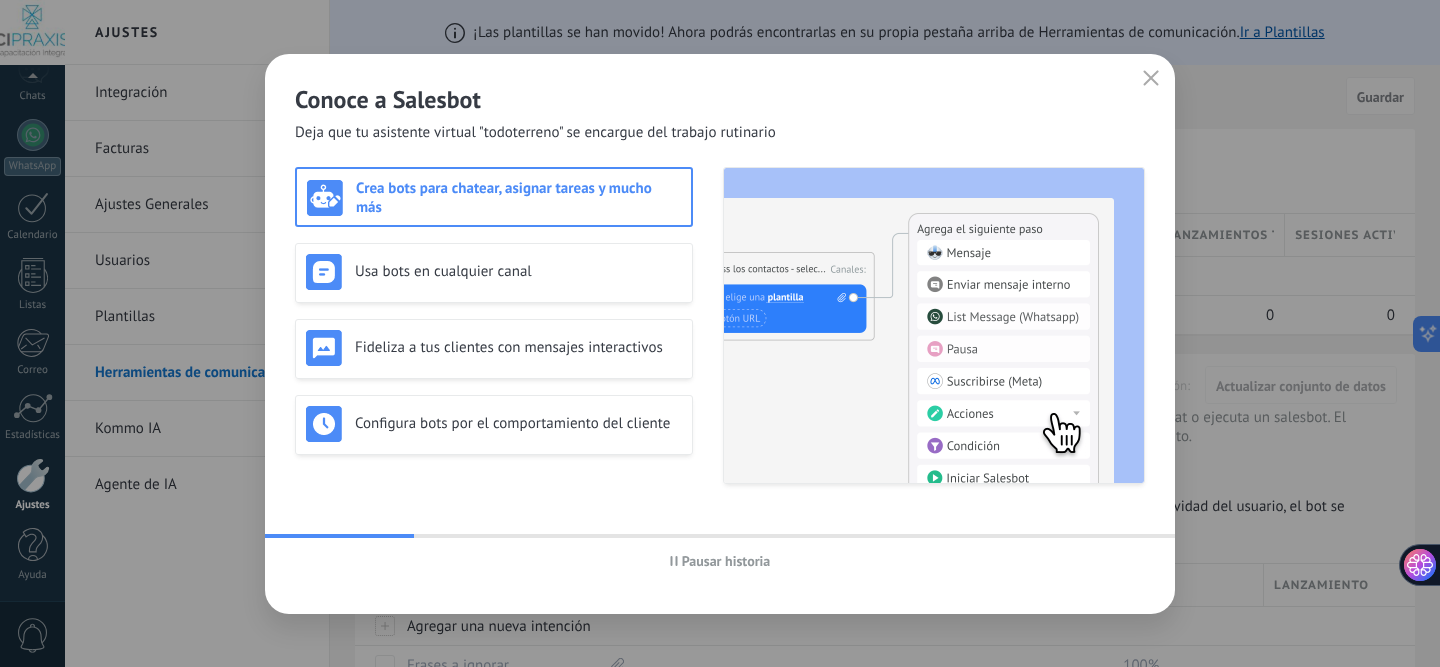 drag, startPoint x: 583, startPoint y: 78, endPoint x: 608, endPoint y: 78, distance: 25 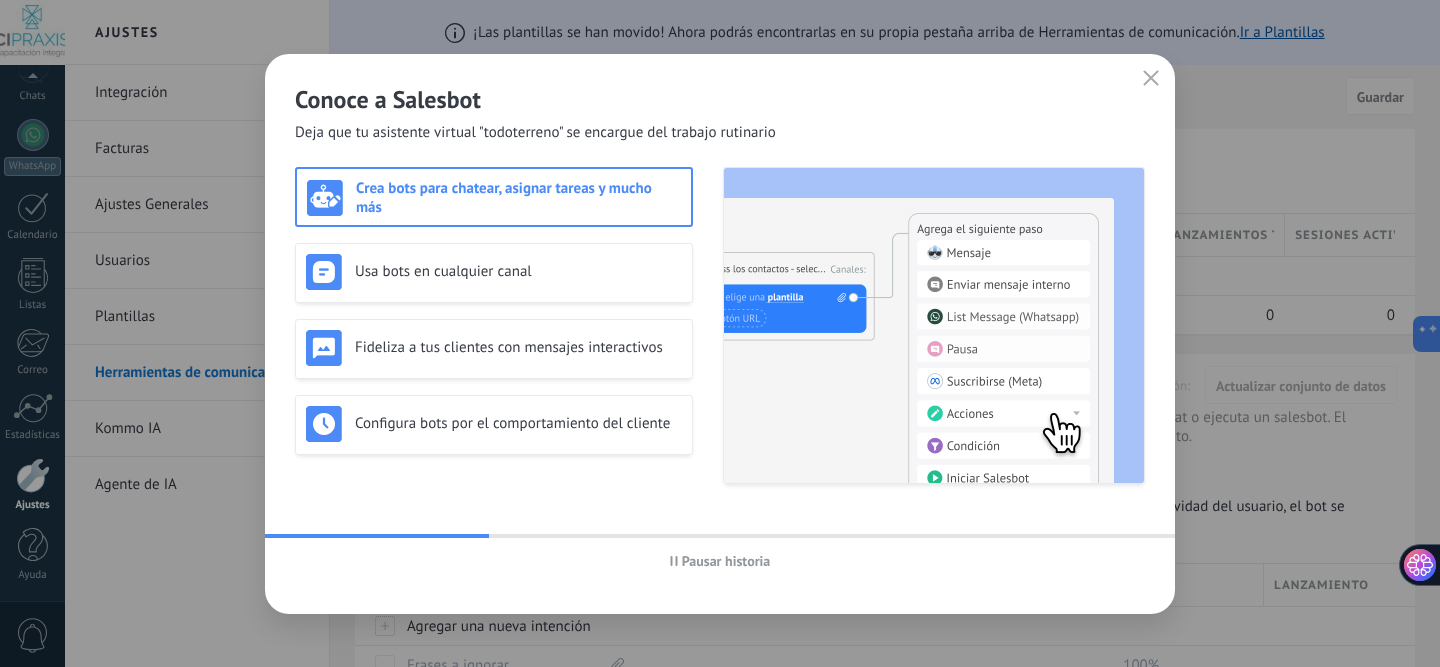 click on "Pausar historia" at bounding box center [726, 561] 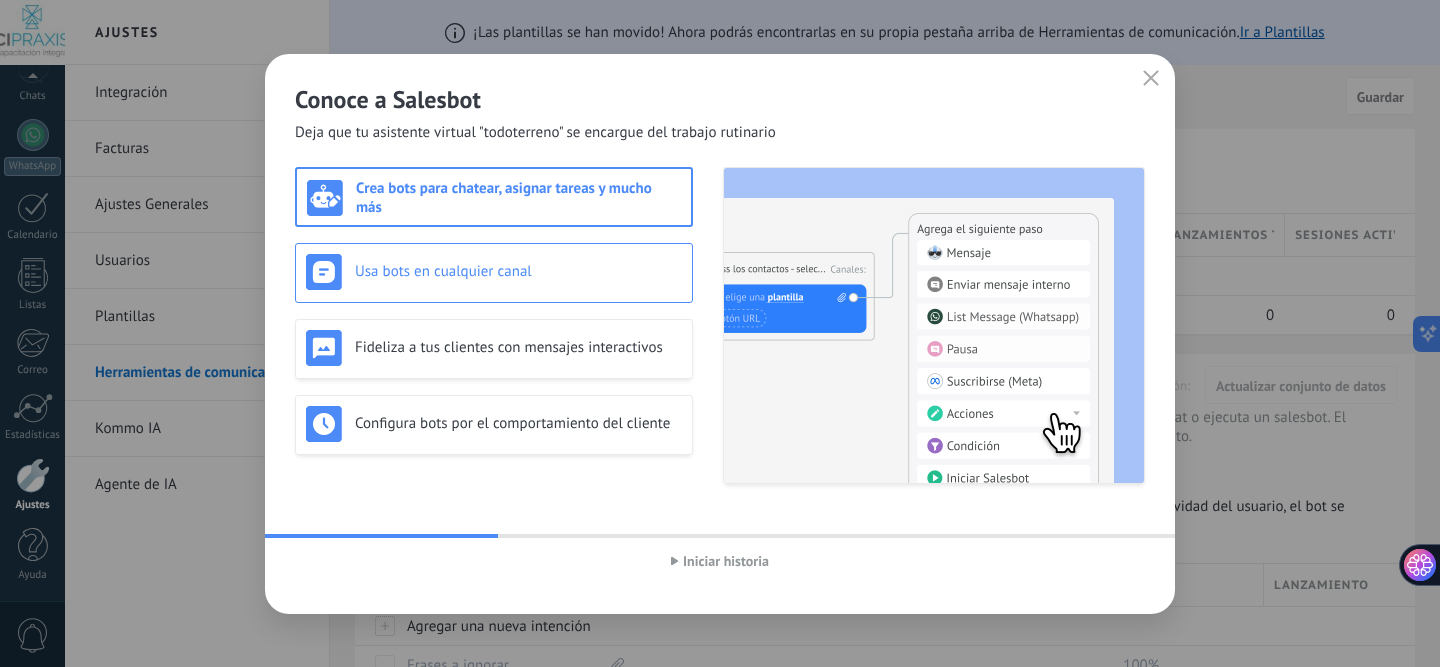 click on "Usa bots en cualquier canal" at bounding box center (518, 271) 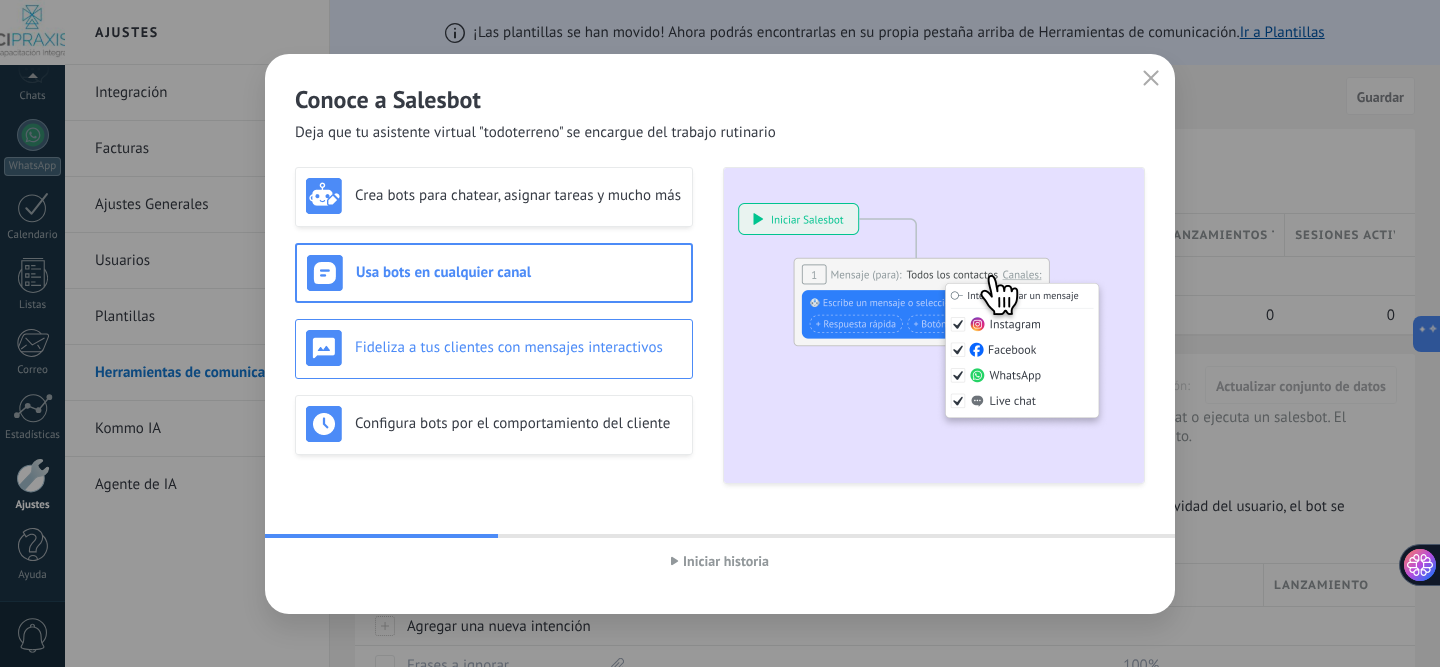 click on "Fideliza a tus clientes con mensajes interactivos" at bounding box center (494, 348) 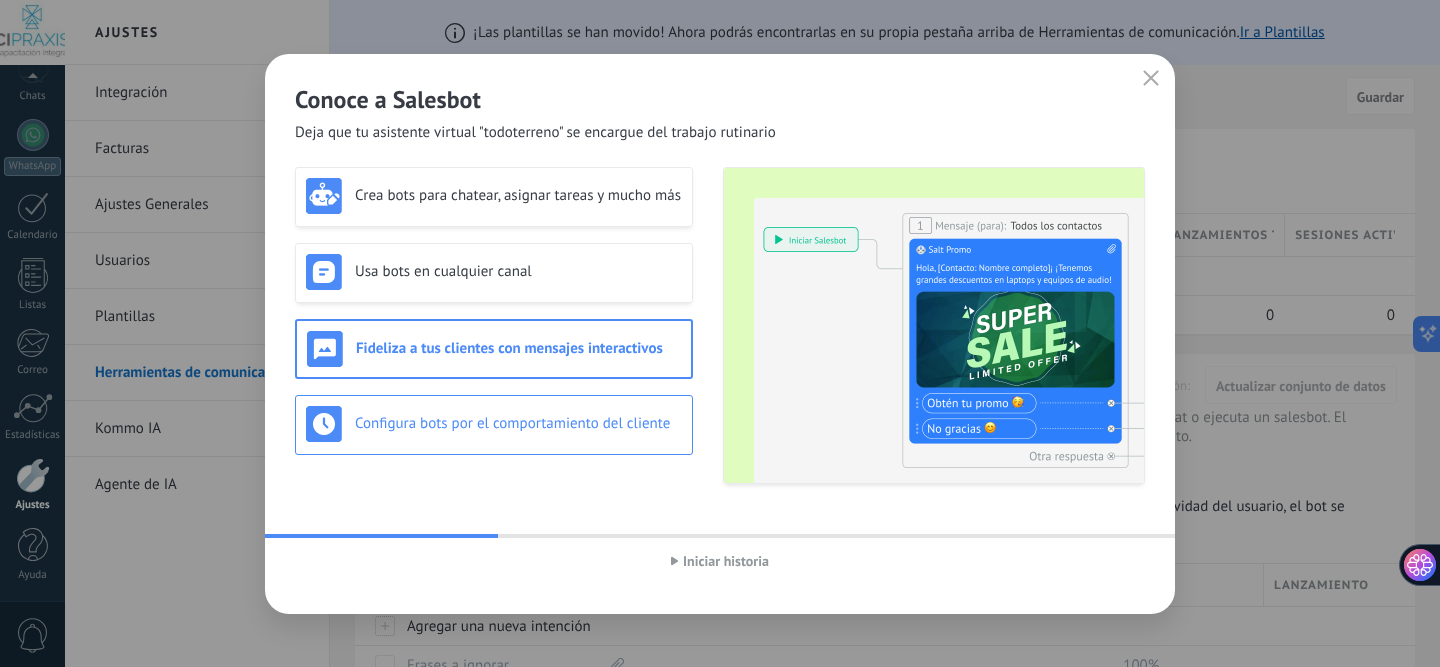 click on "Configura bots por el comportamiento del cliente" at bounding box center [518, 423] 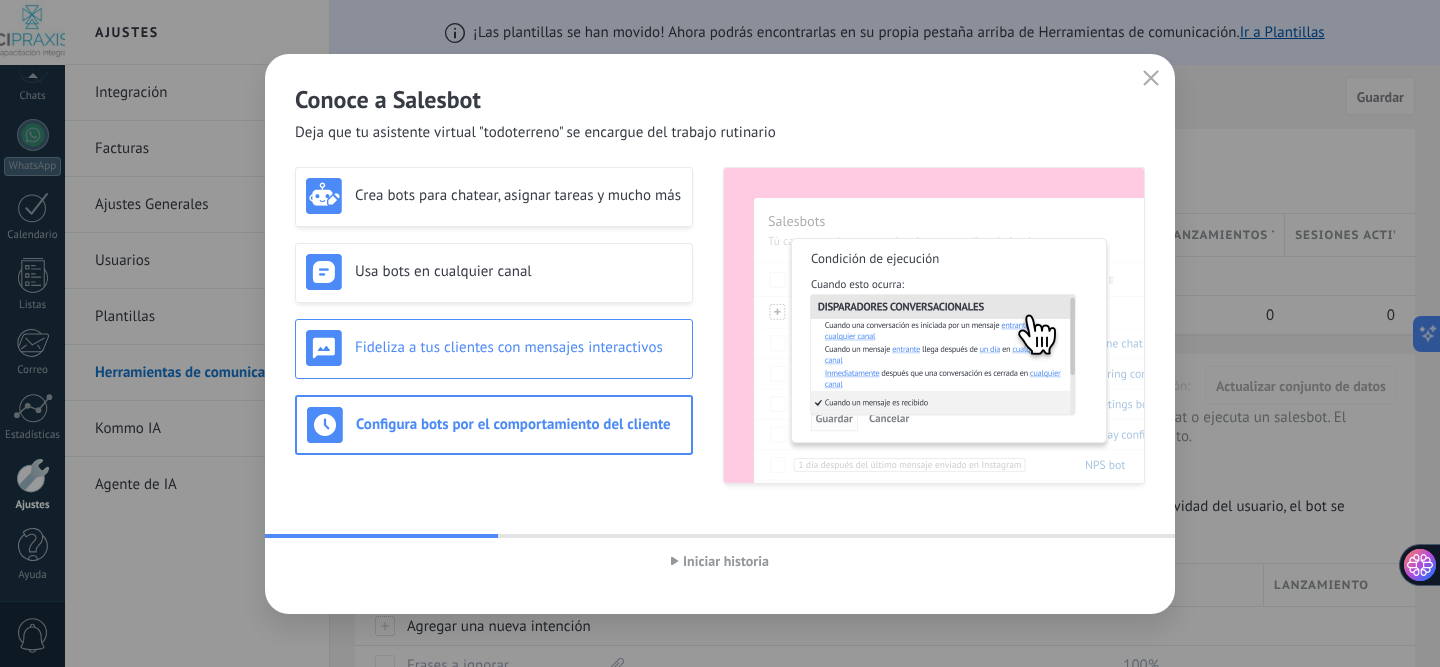 click on "Fideliza a tus clientes con mensajes interactivos" at bounding box center (494, 349) 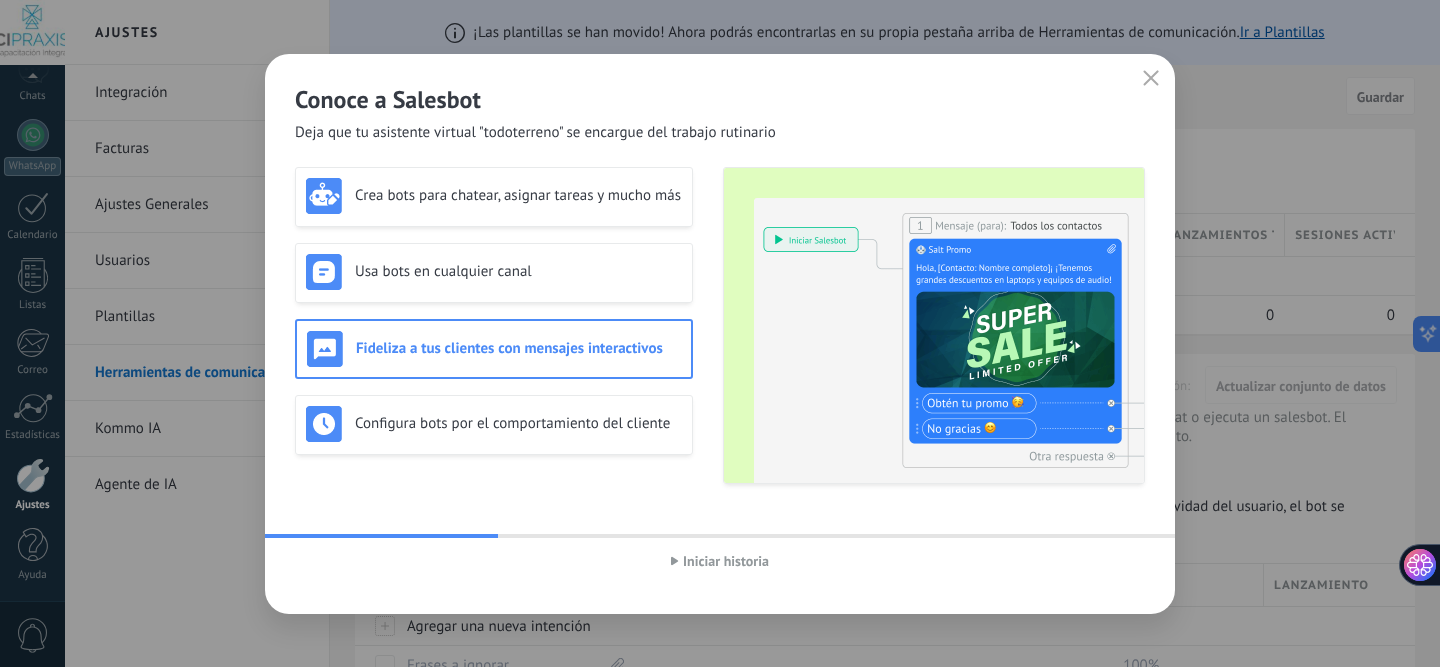 click on "Iniciar historia" at bounding box center (726, 561) 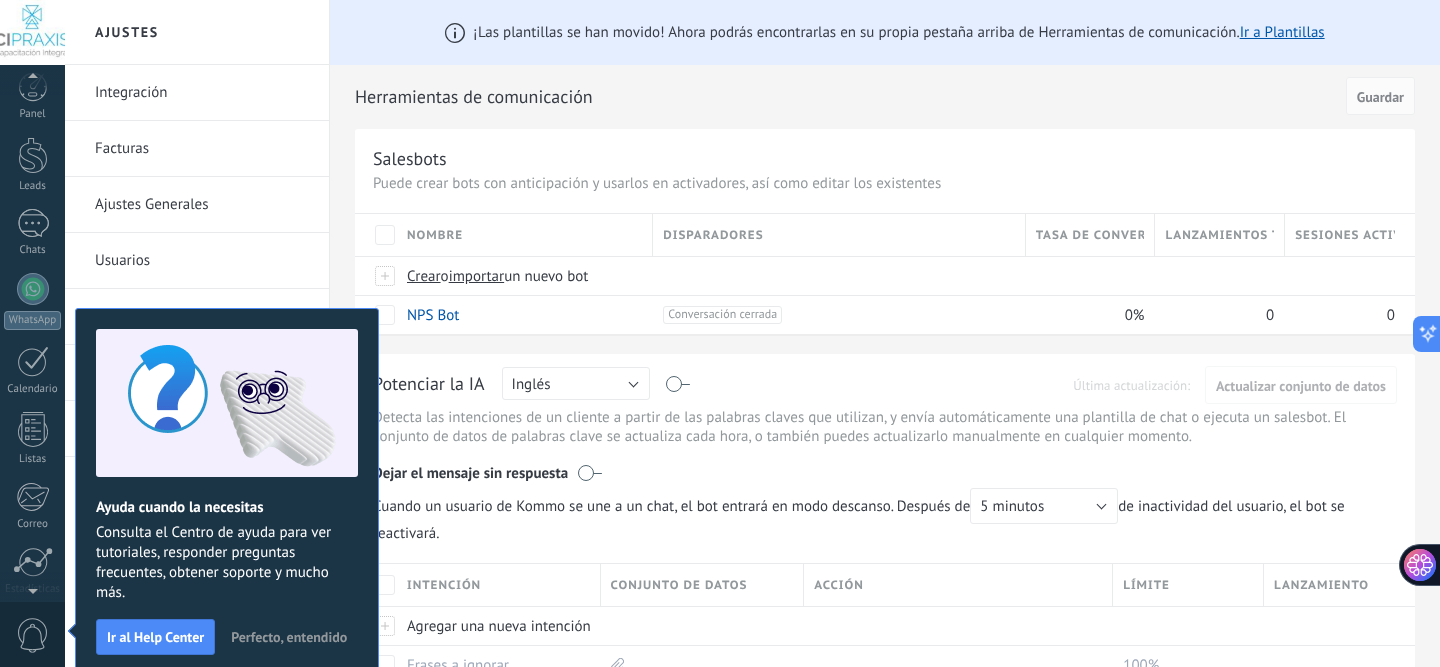 scroll, scrollTop: 165, scrollLeft: 0, axis: vertical 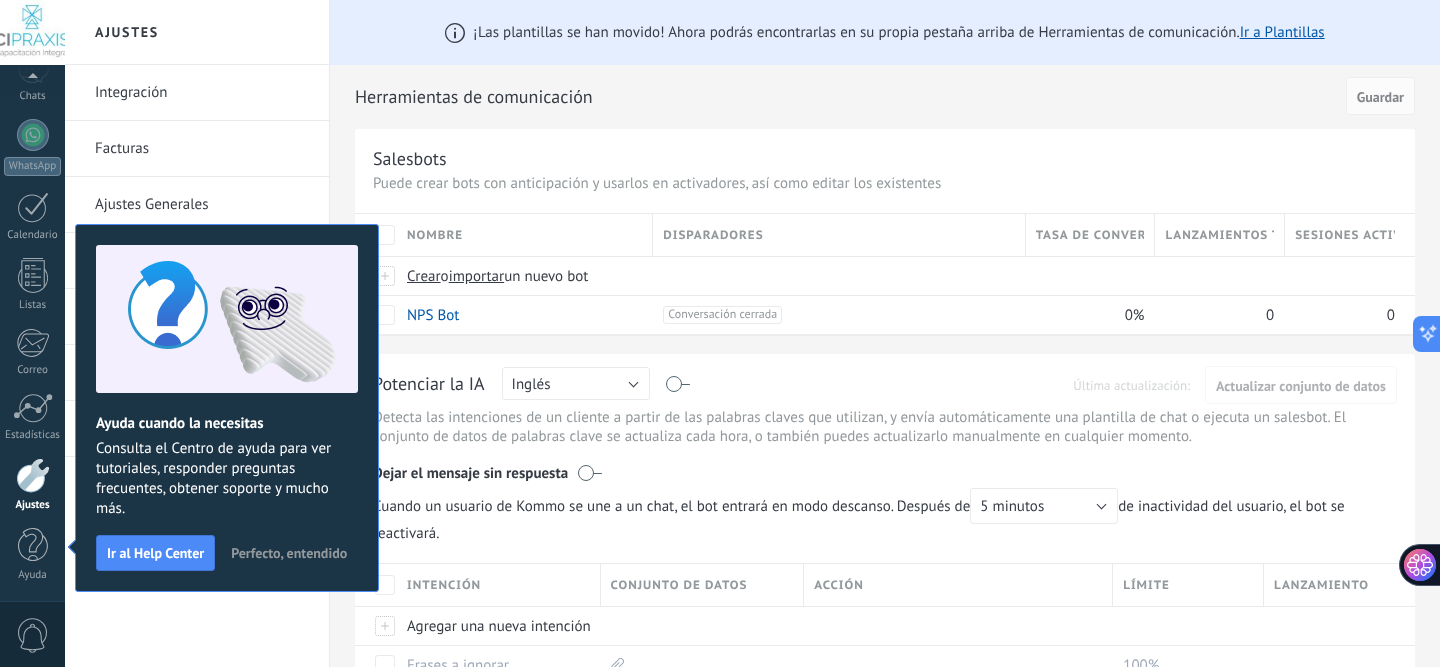 click on "Perfecto, entendido" at bounding box center (289, 553) 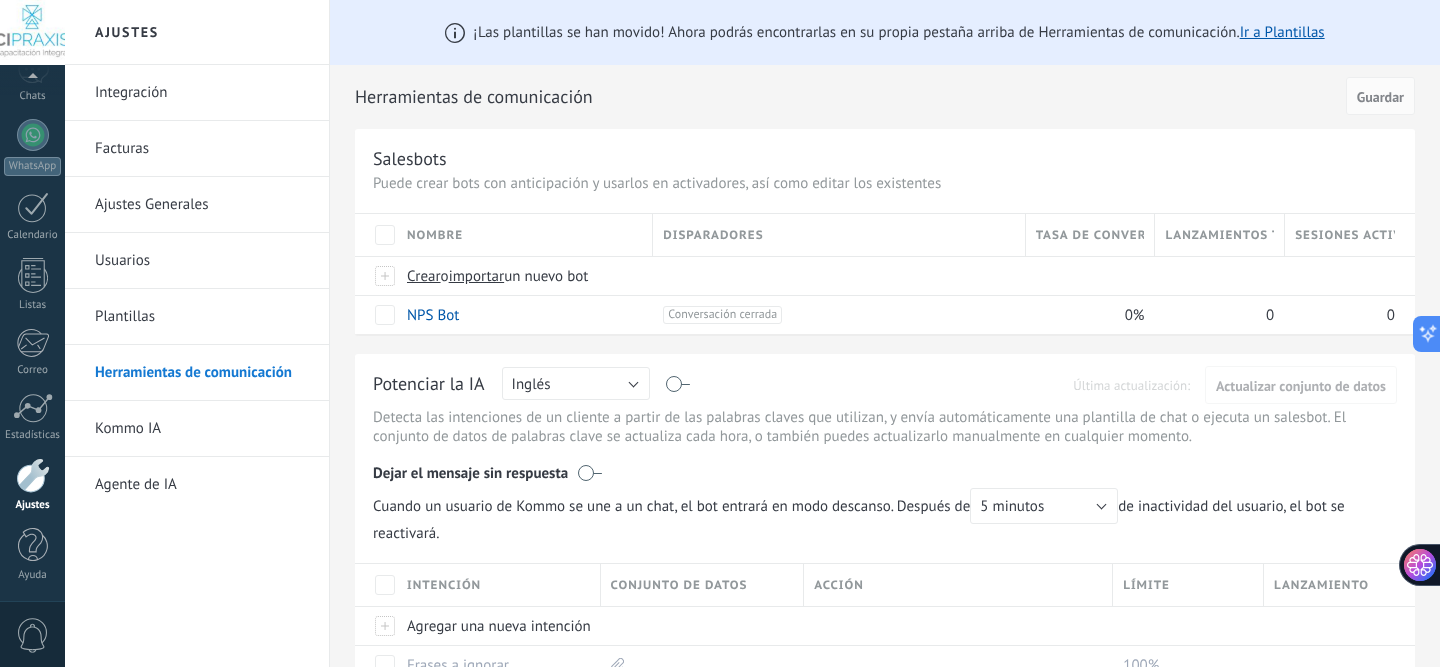 click on "Facturas" at bounding box center (202, 149) 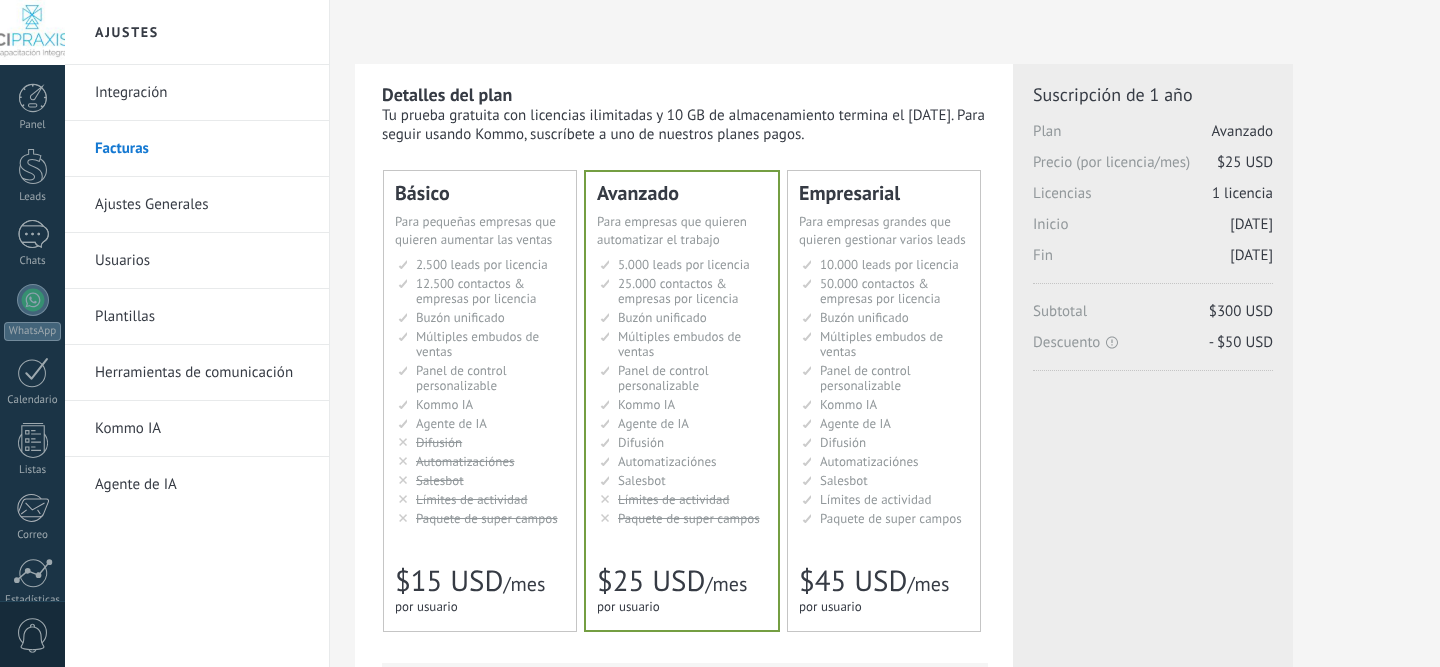 scroll, scrollTop: 0, scrollLeft: 0, axis: both 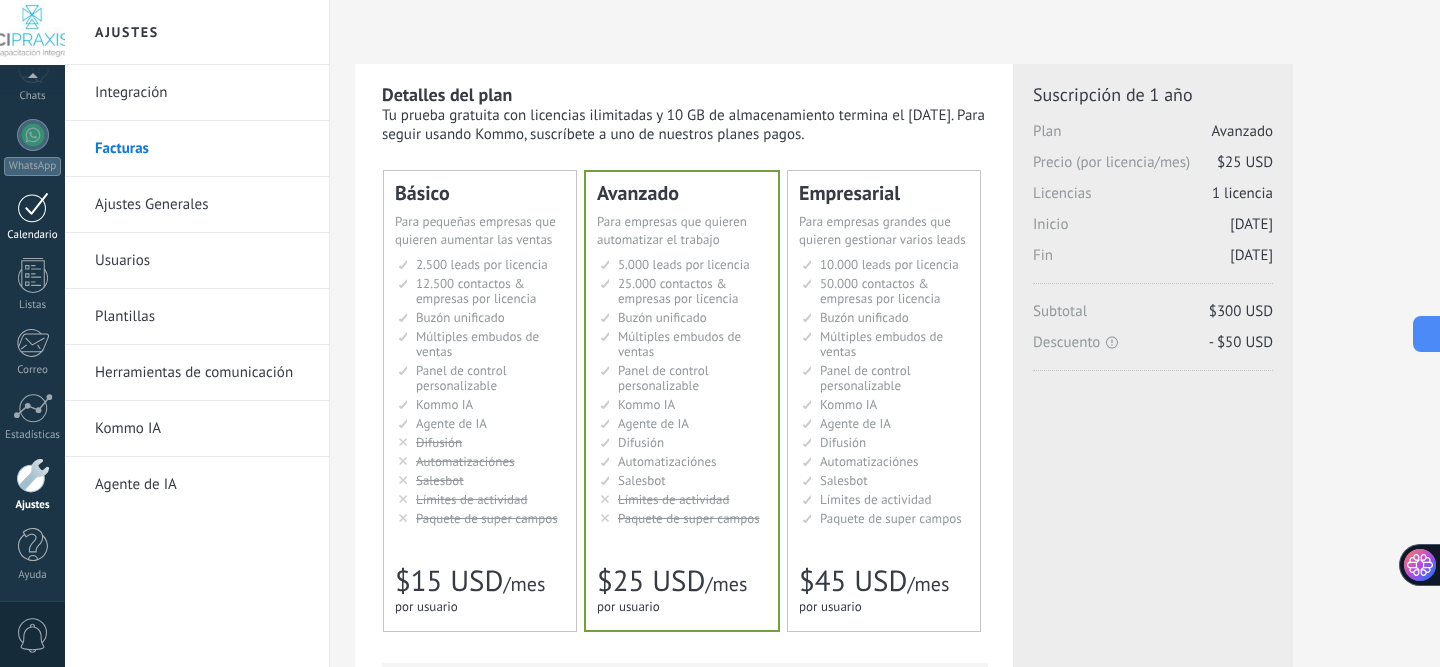 click at bounding box center [33, 207] 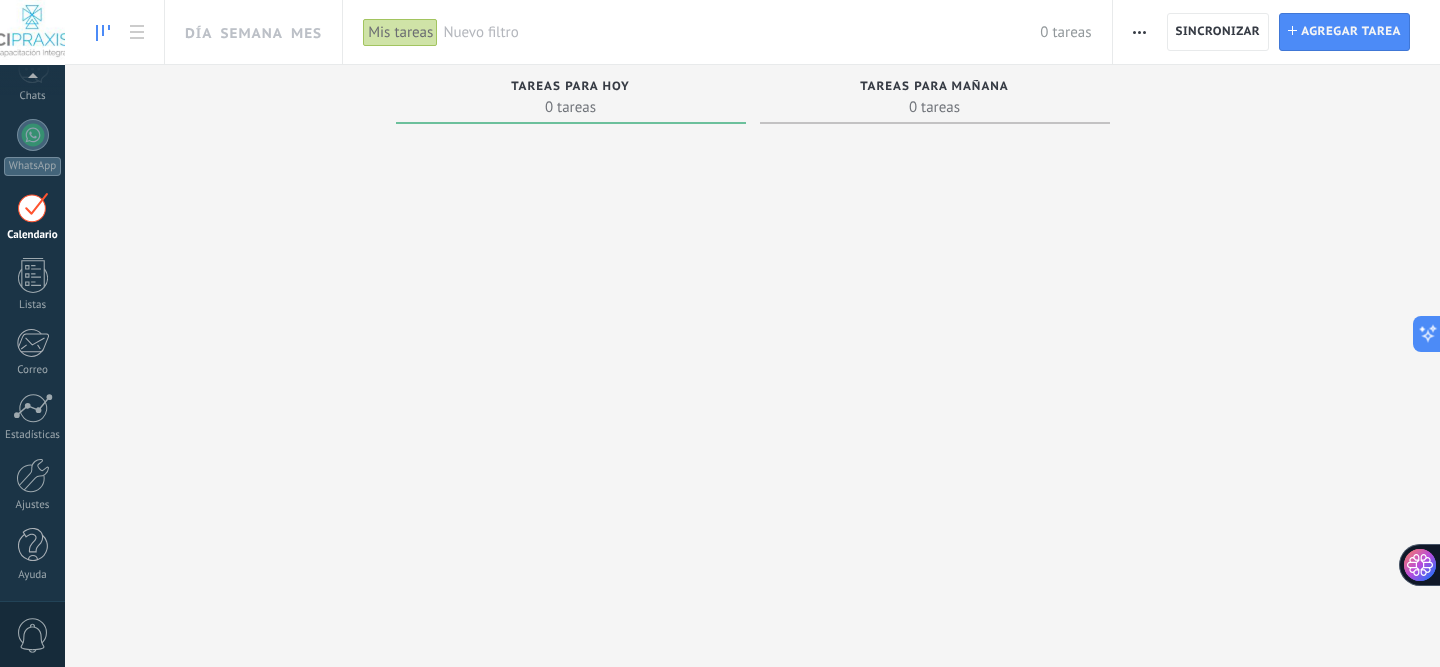 scroll, scrollTop: 58, scrollLeft: 0, axis: vertical 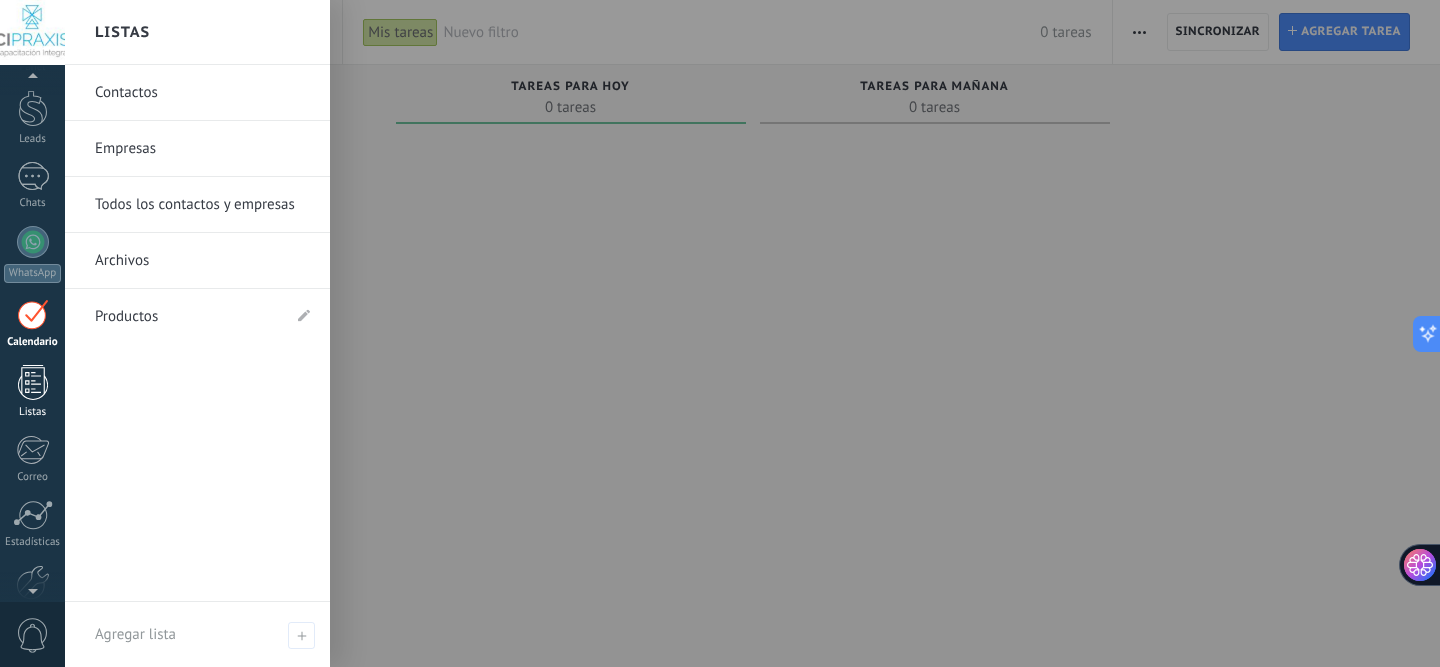 click at bounding box center (33, 382) 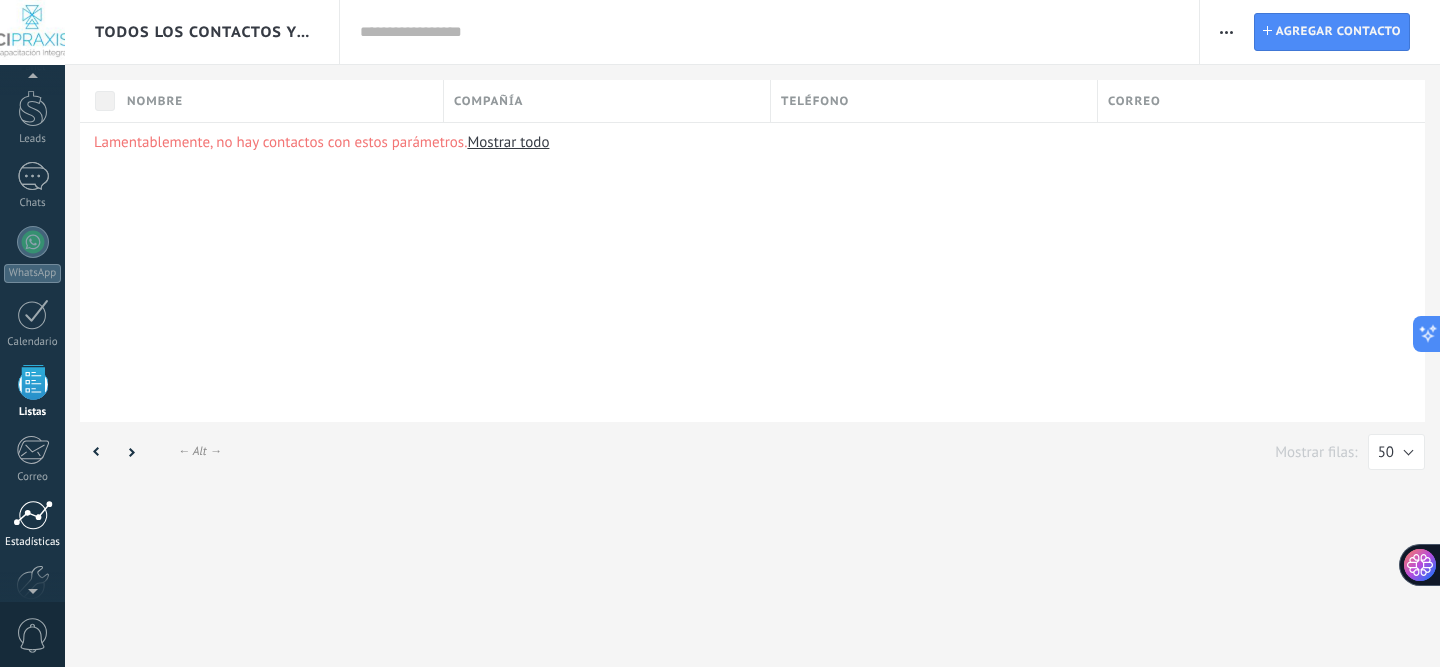 click at bounding box center (33, 515) 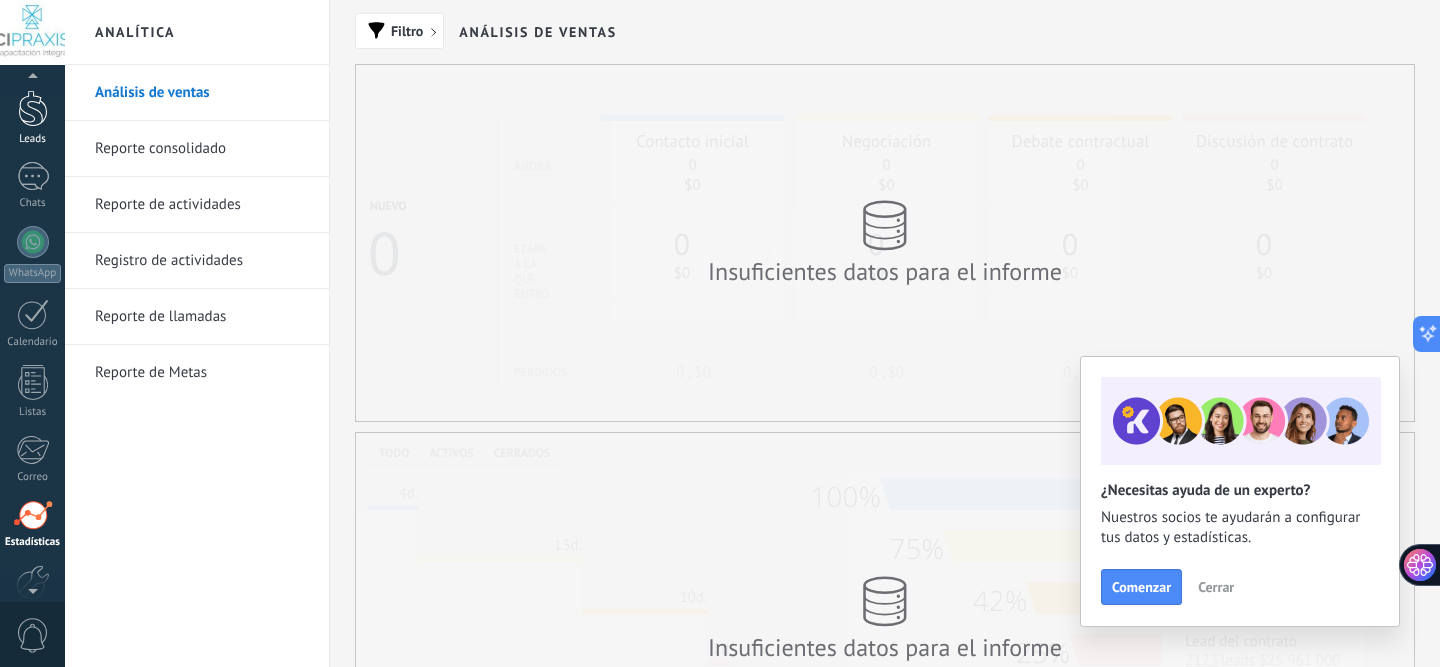 click at bounding box center [33, 108] 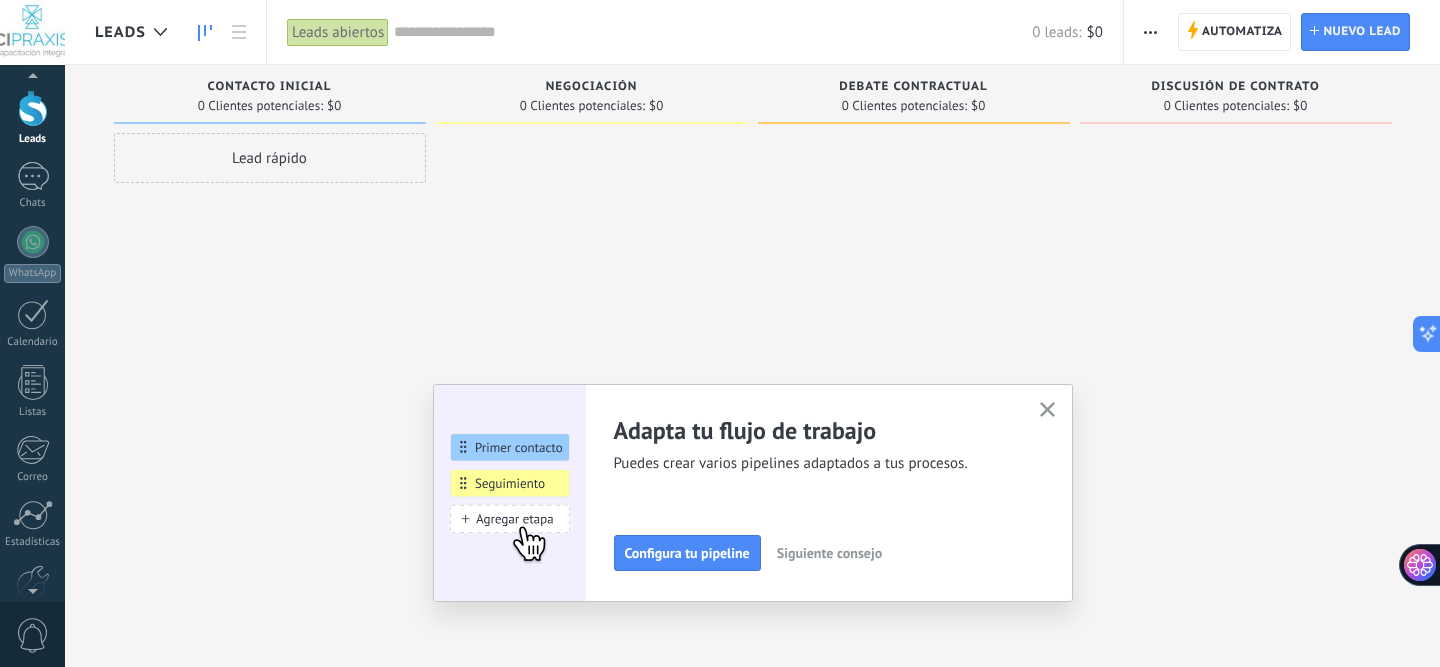 scroll, scrollTop: 0, scrollLeft: 0, axis: both 